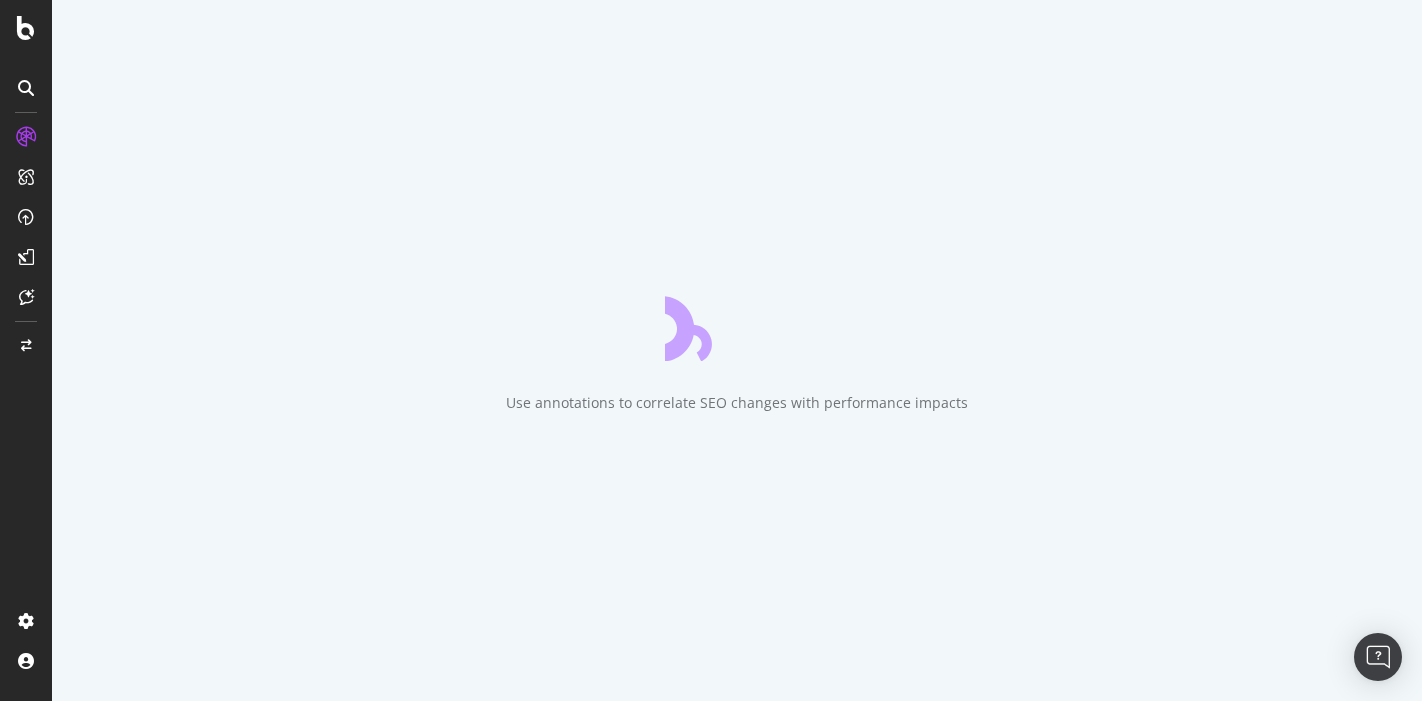 scroll, scrollTop: 0, scrollLeft: 0, axis: both 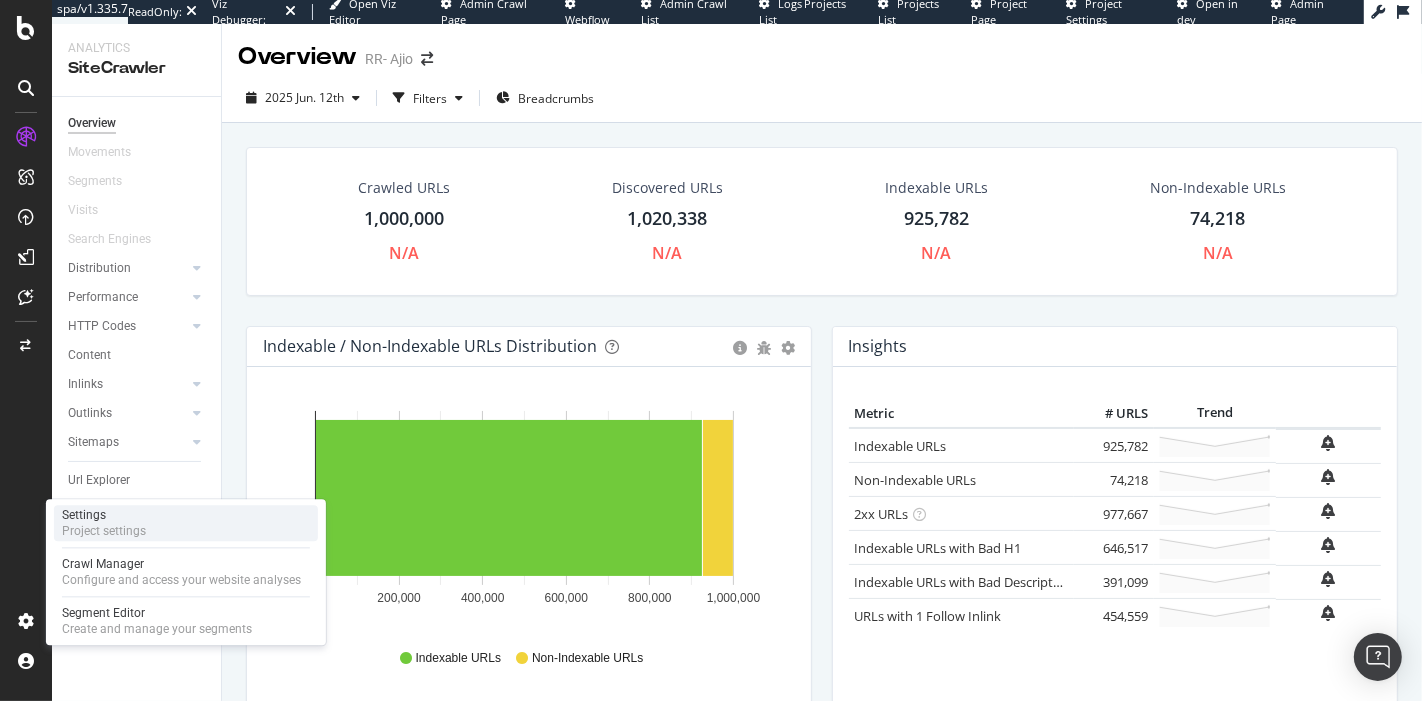 click on "Settings Project settings" at bounding box center (186, 523) 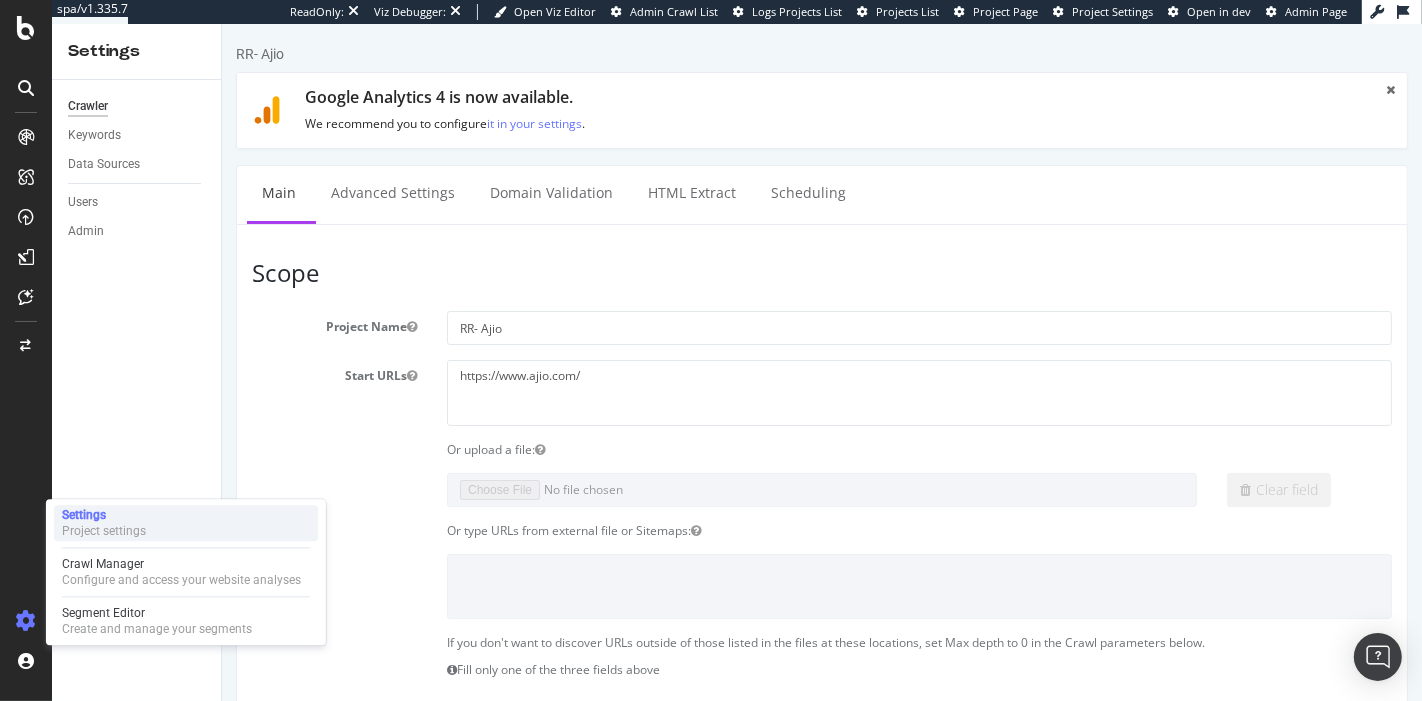 scroll, scrollTop: 0, scrollLeft: 0, axis: both 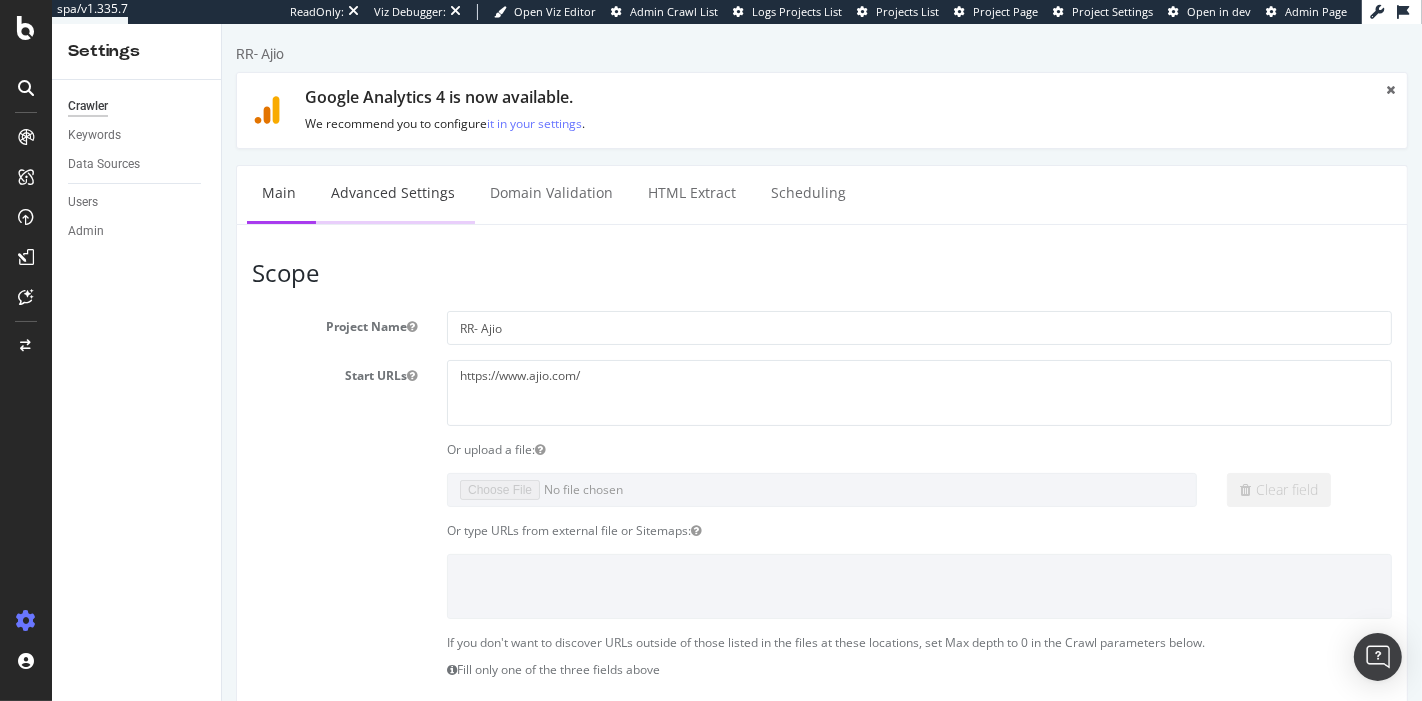 click on "Advanced Settings" at bounding box center (392, 193) 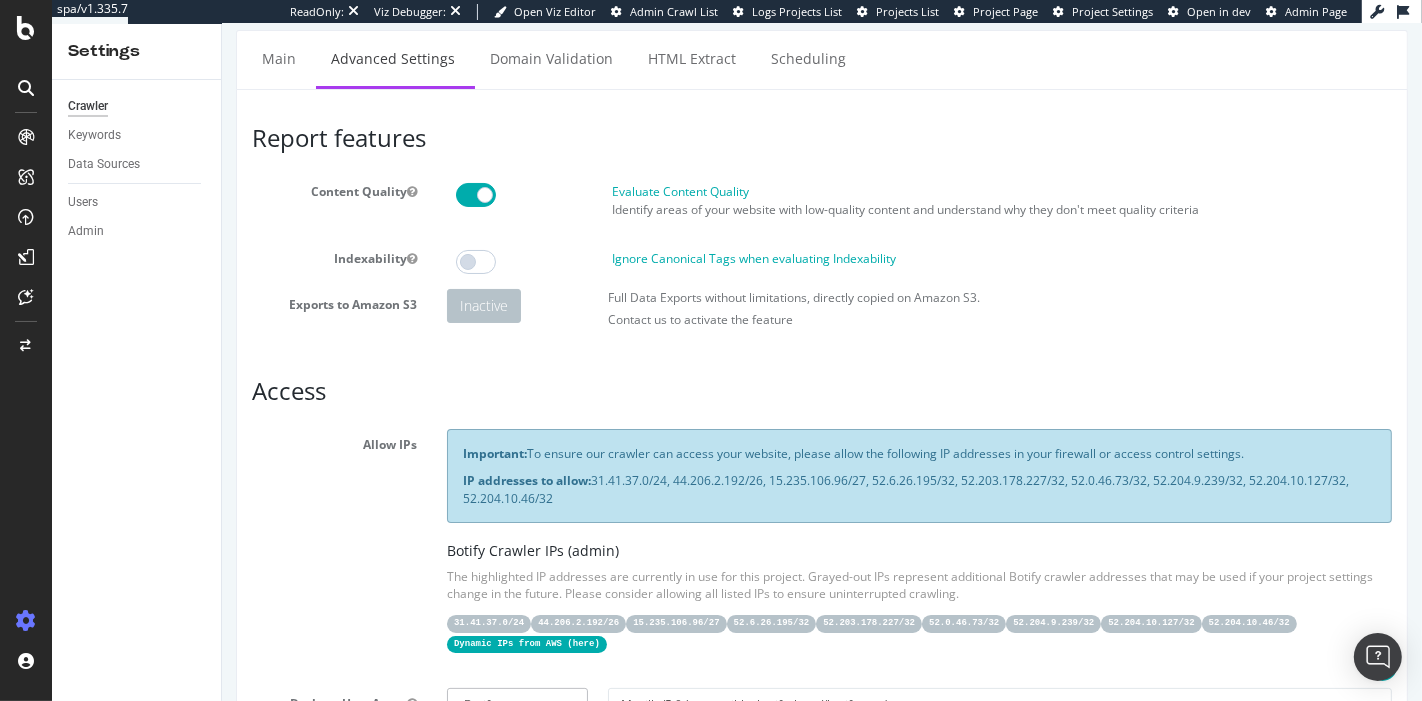 scroll, scrollTop: 0, scrollLeft: 0, axis: both 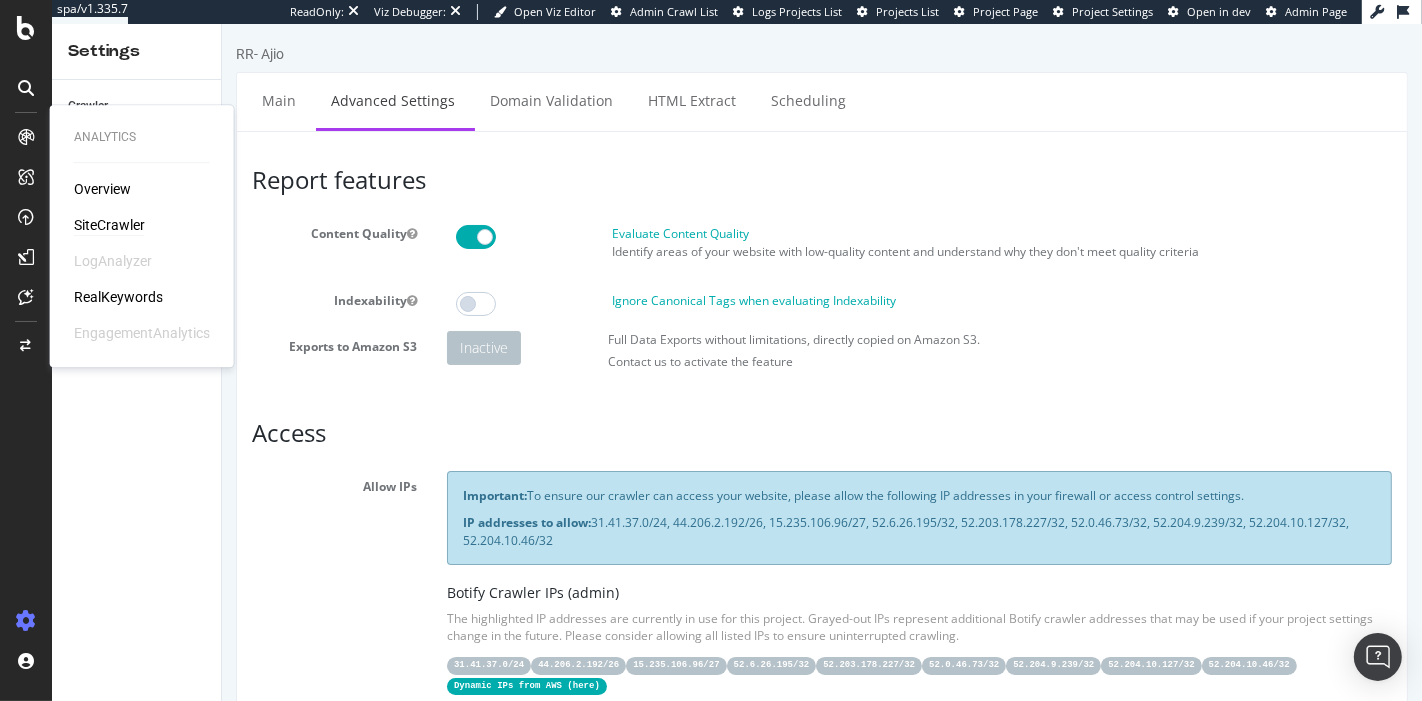 click on "SiteCrawler" at bounding box center [109, 225] 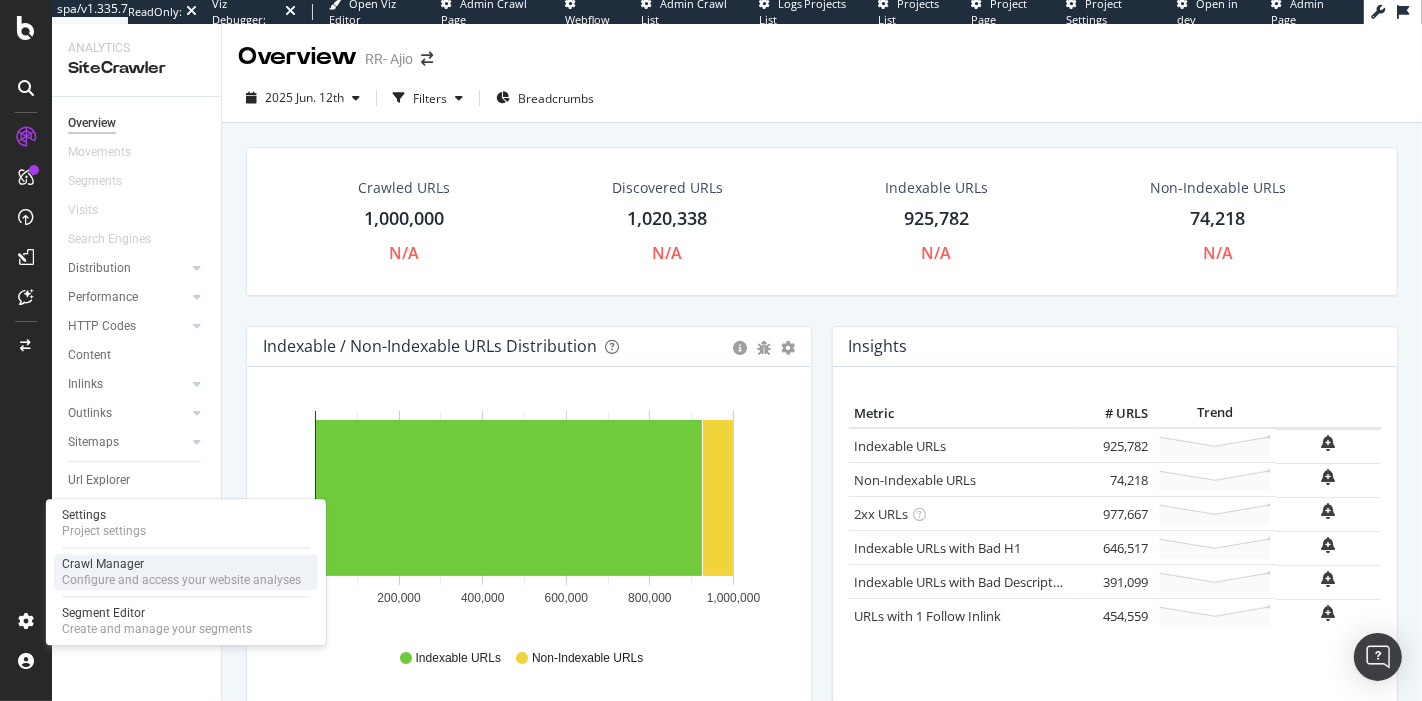 click on "Crawl Manager" at bounding box center [181, 564] 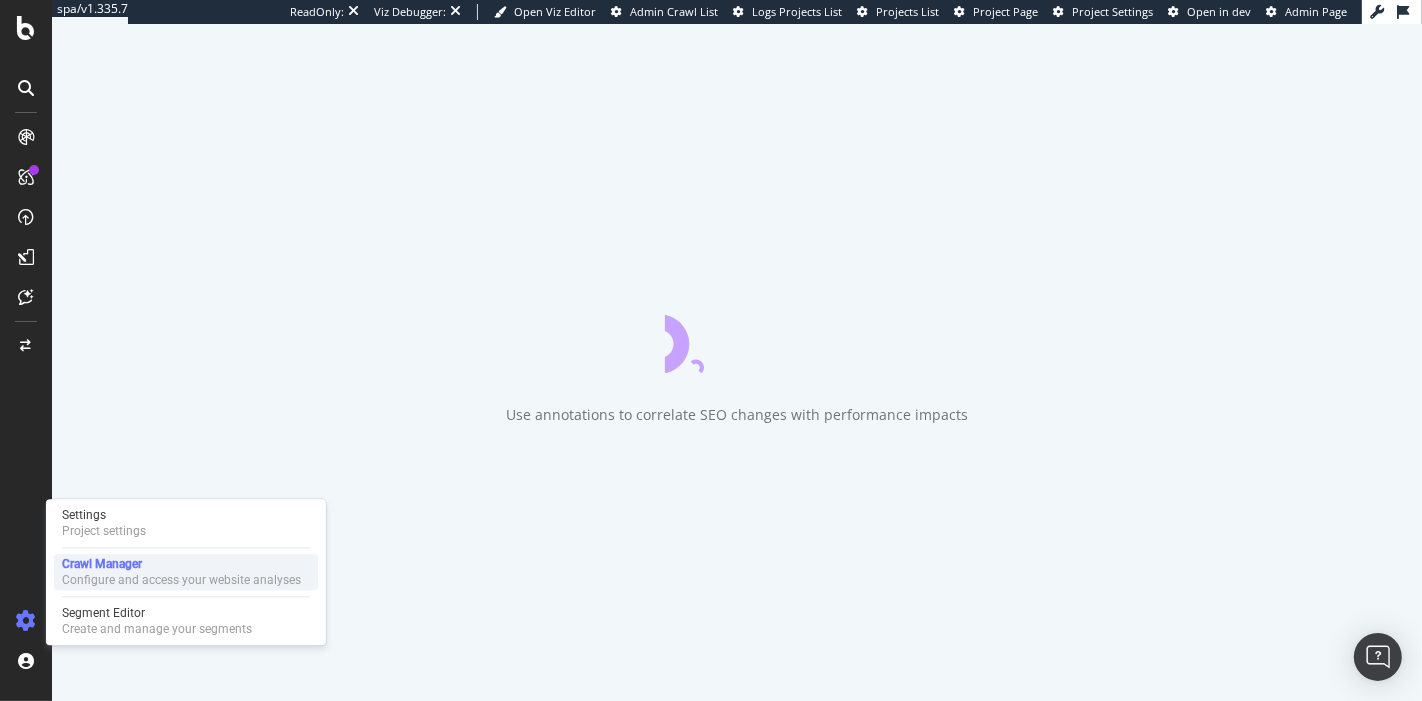 scroll, scrollTop: 0, scrollLeft: 0, axis: both 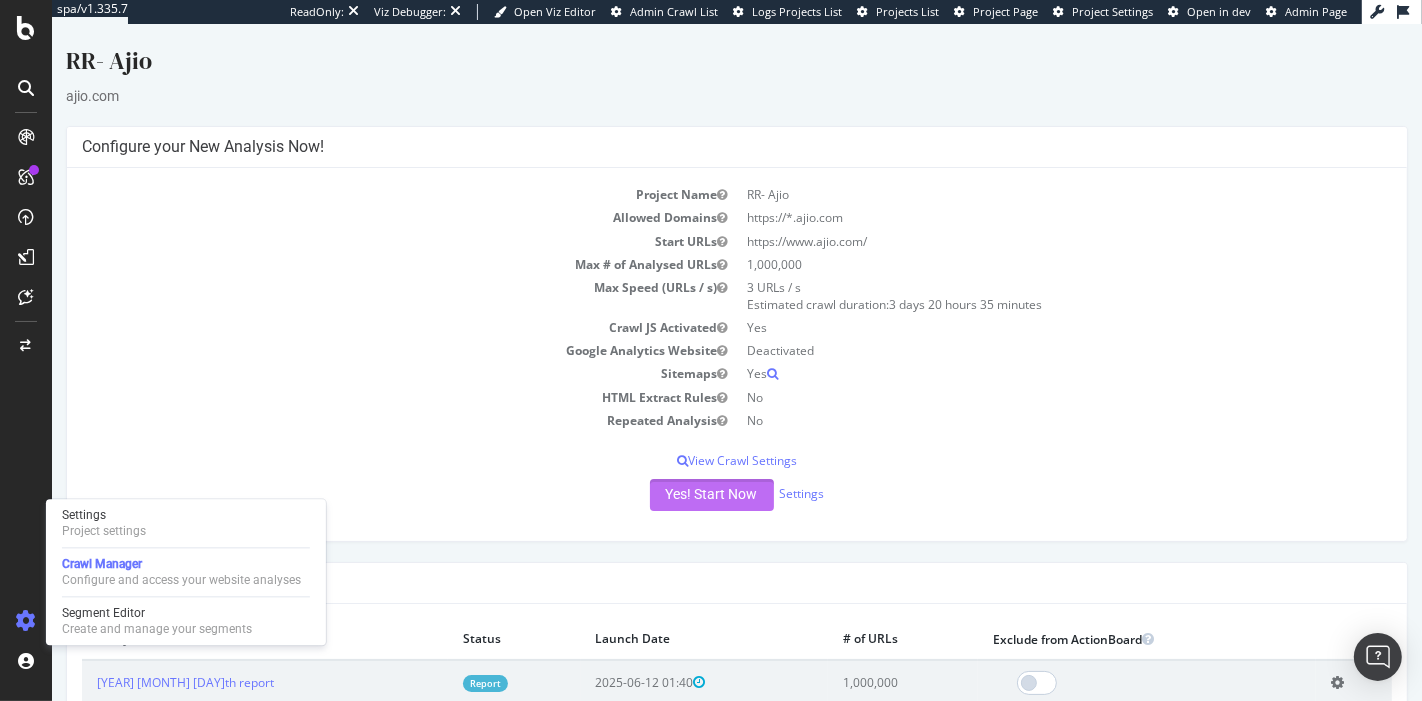 click on "Yes! Start Now" at bounding box center [711, 495] 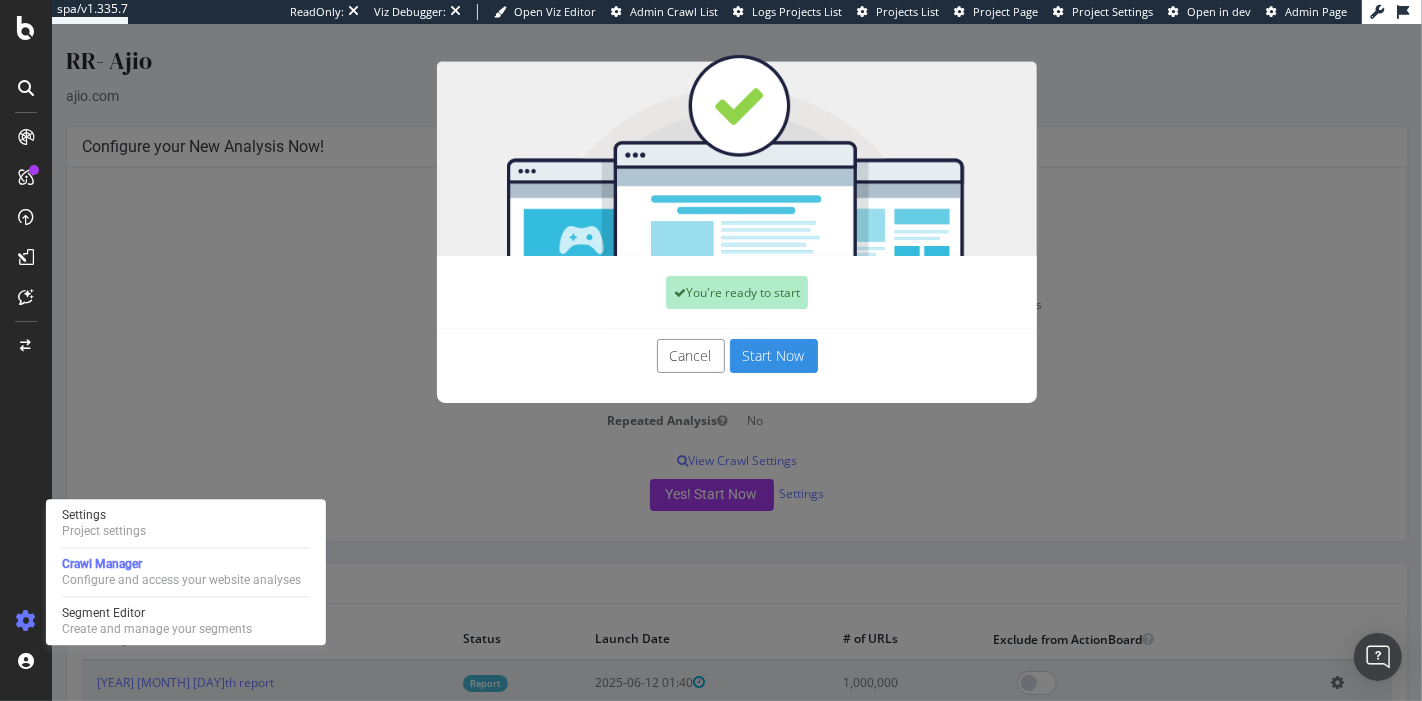 click on "Start Now" at bounding box center [773, 356] 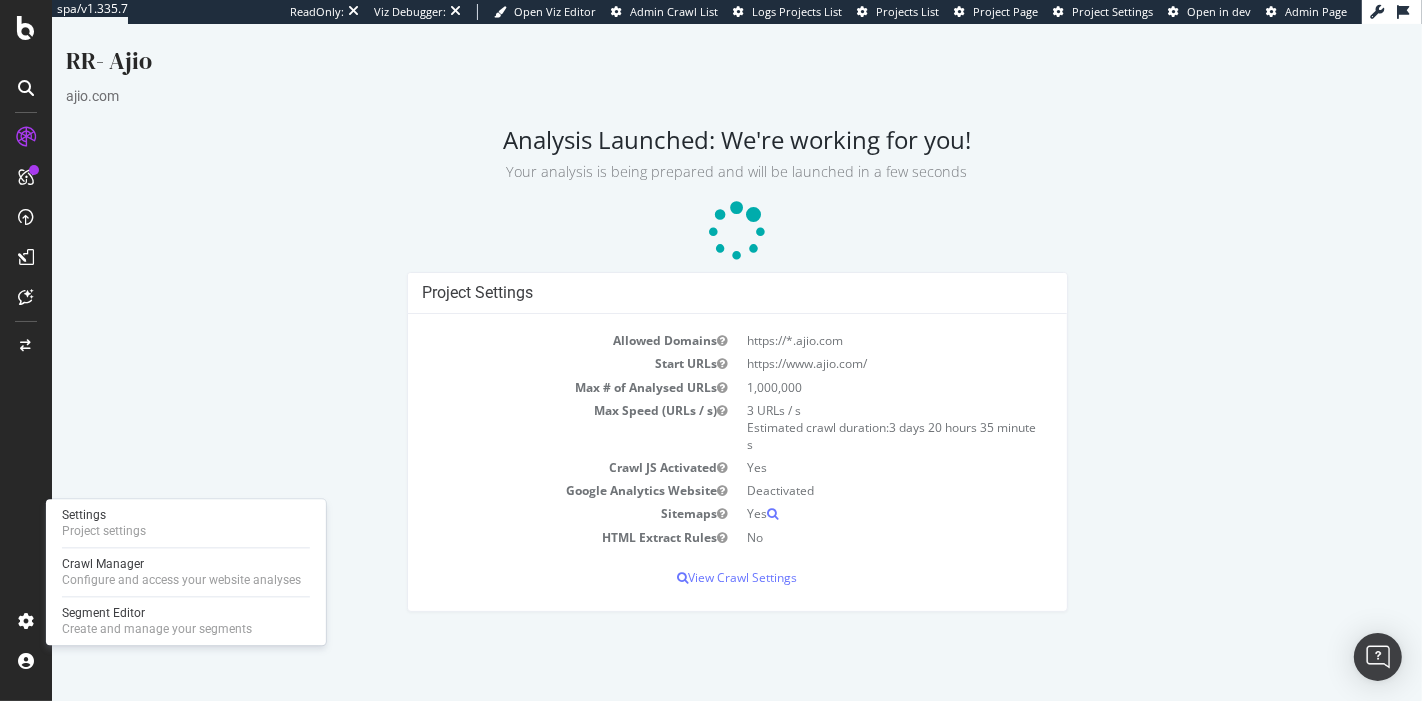 scroll, scrollTop: 0, scrollLeft: 0, axis: both 